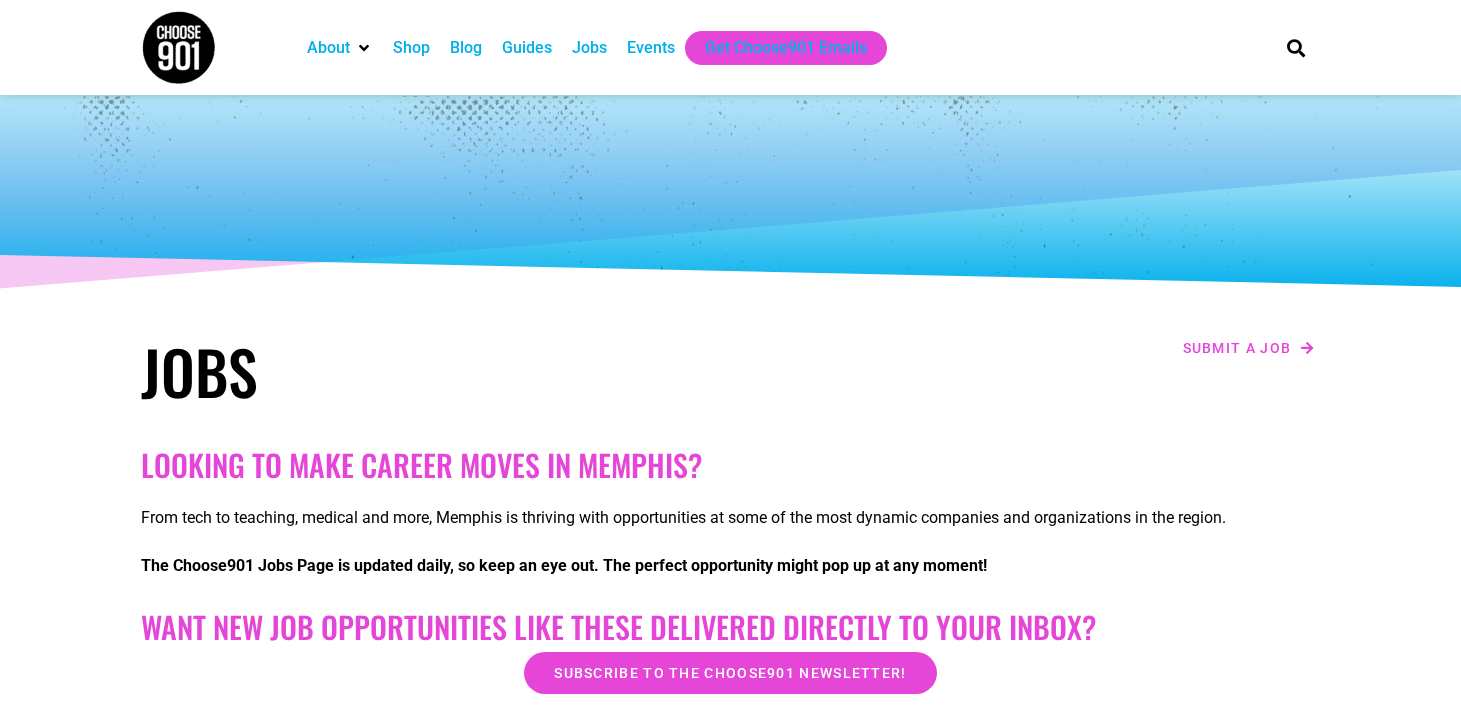 scroll, scrollTop: 0, scrollLeft: 0, axis: both 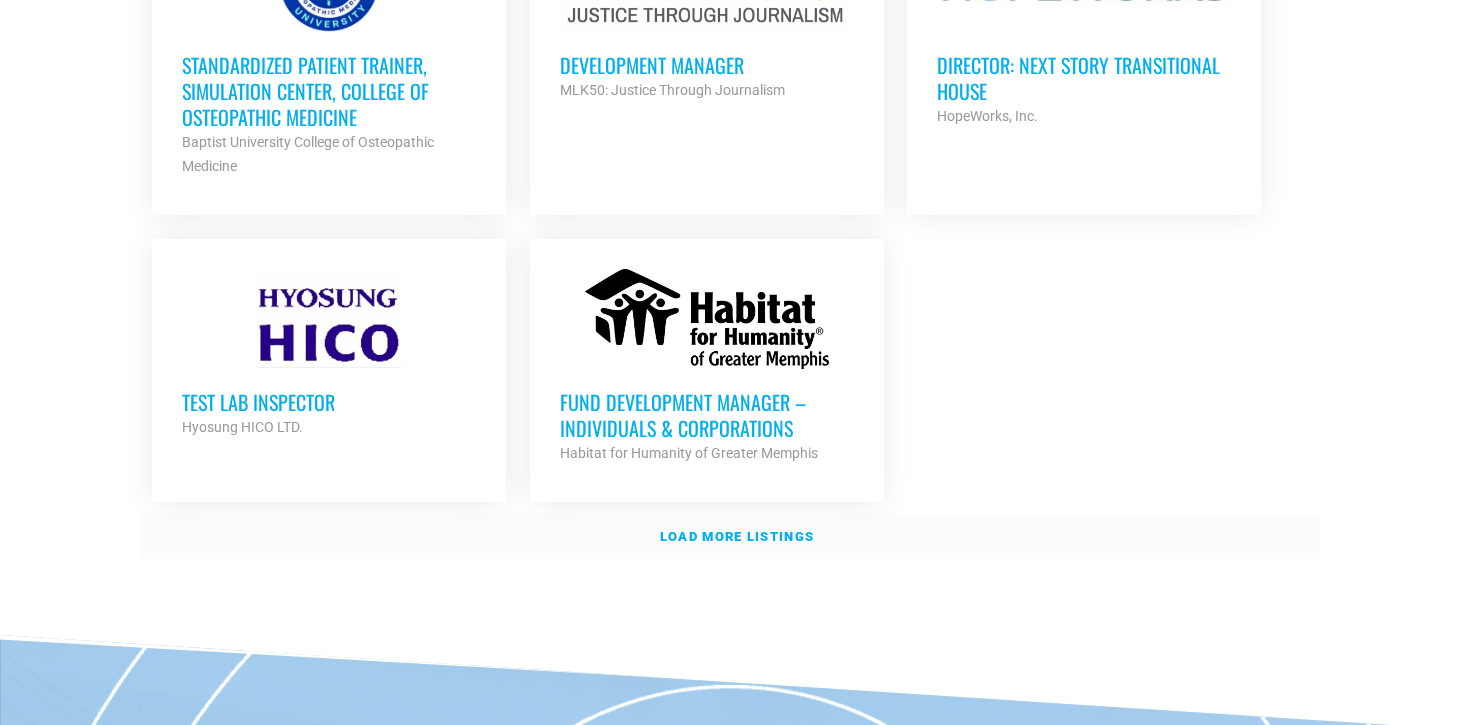 click on "Load more listings" at bounding box center (737, 536) 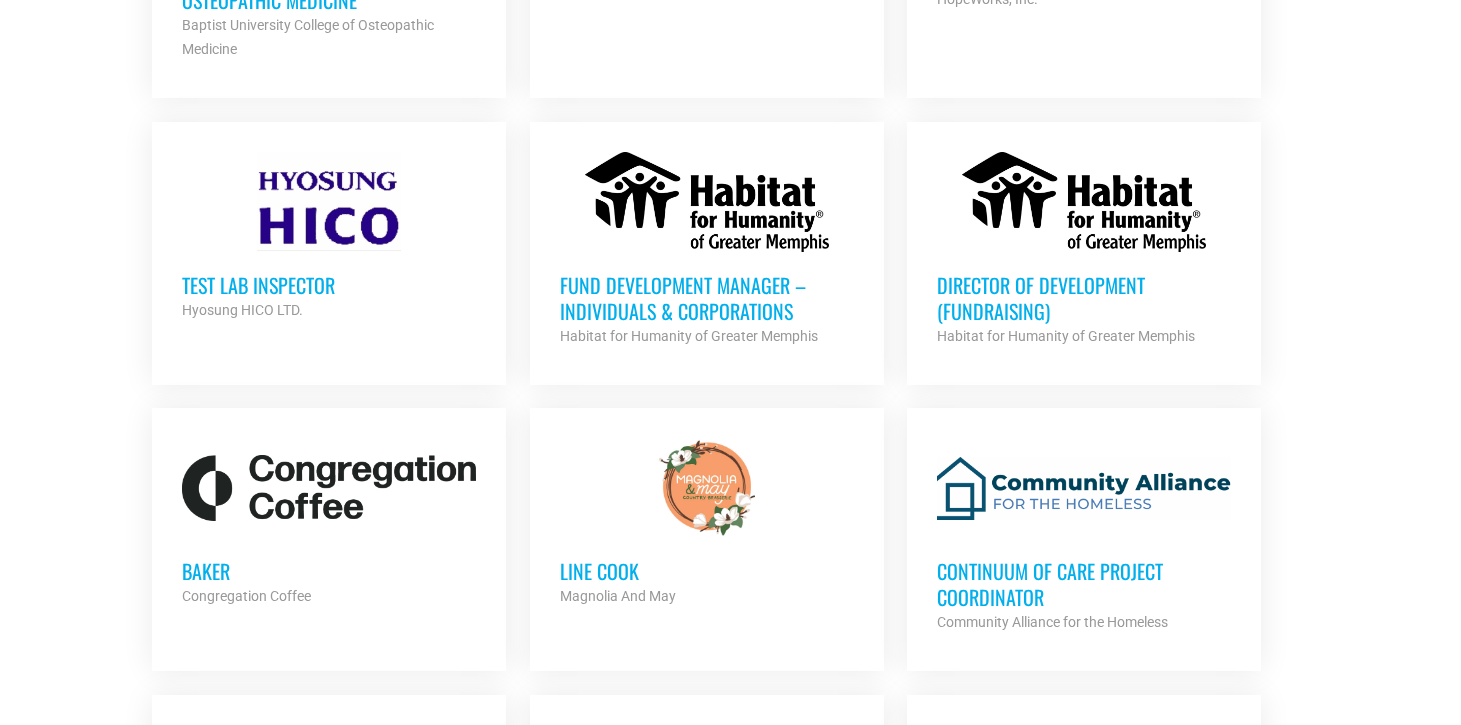 scroll, scrollTop: 2625, scrollLeft: 0, axis: vertical 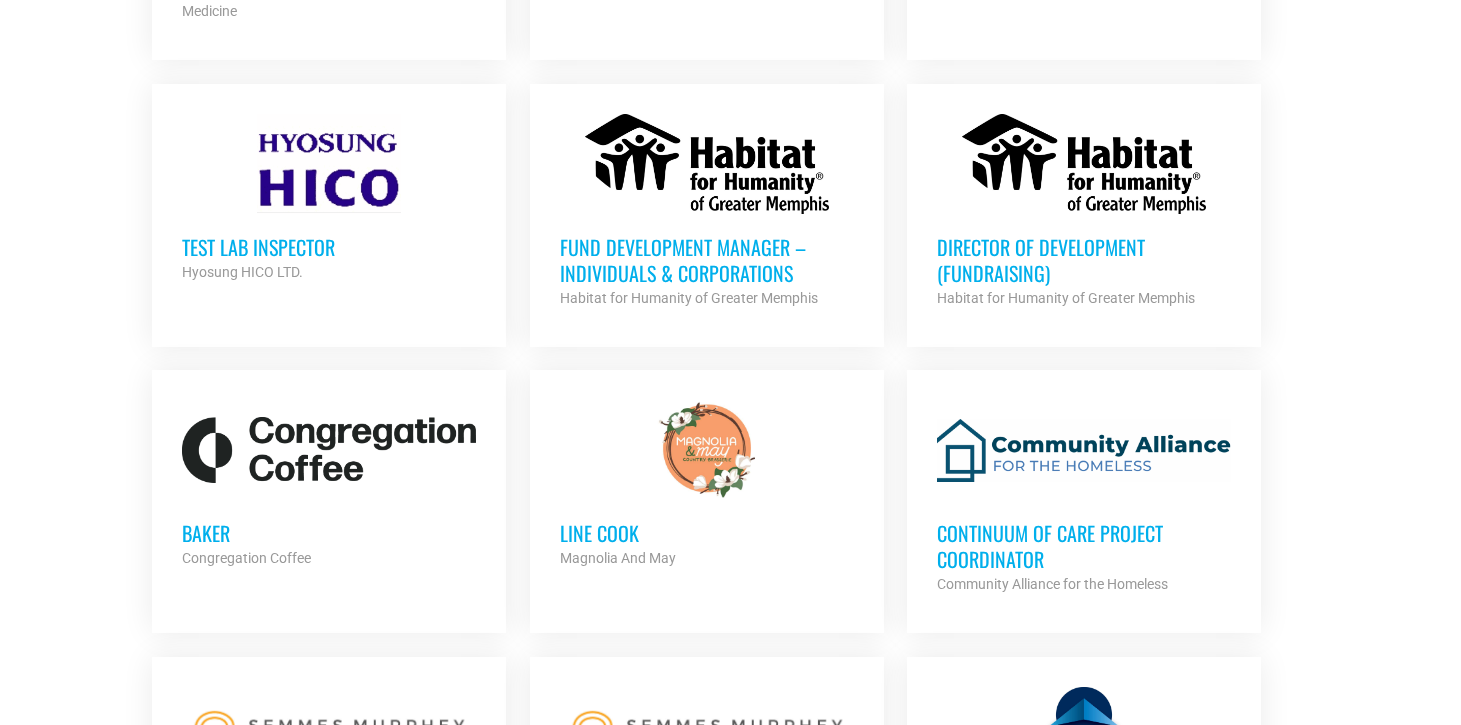 click on "Line cook" at bounding box center (707, 533) 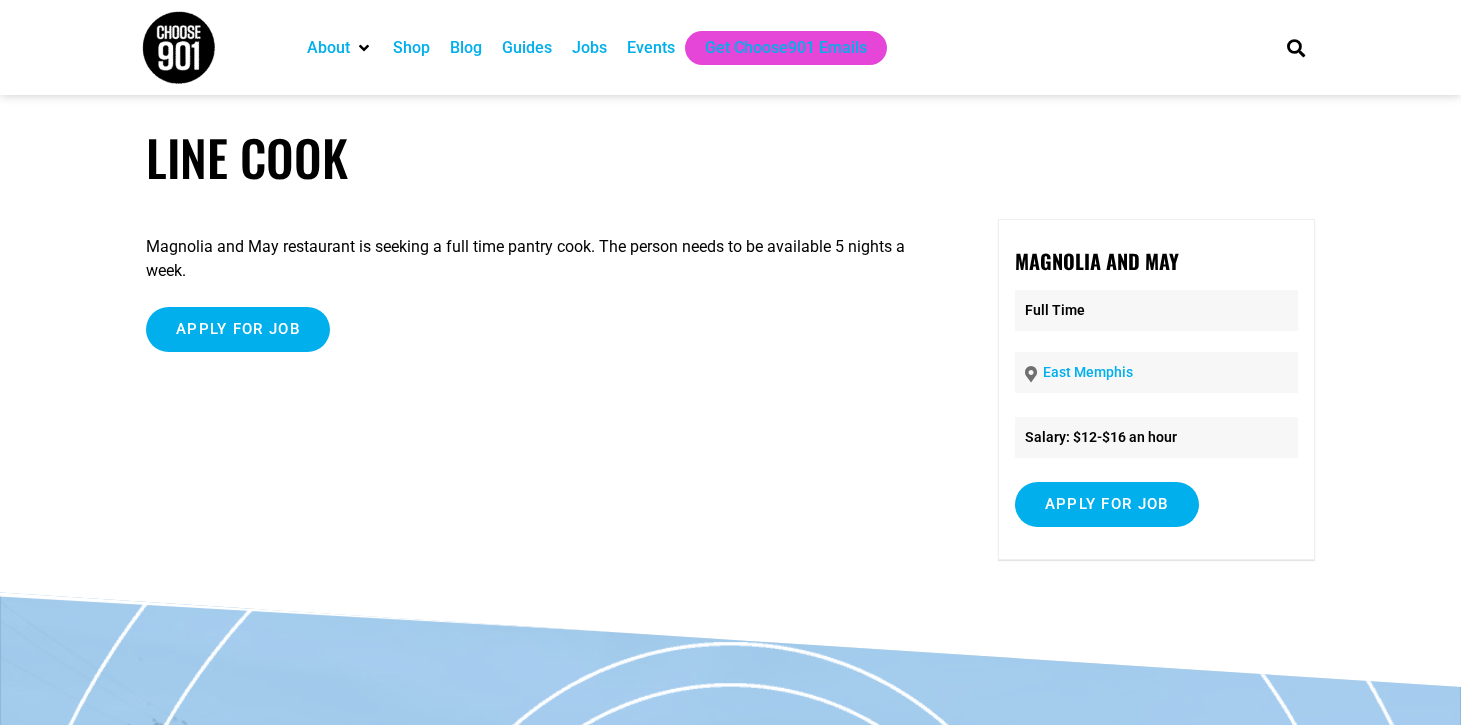 scroll, scrollTop: 0, scrollLeft: 0, axis: both 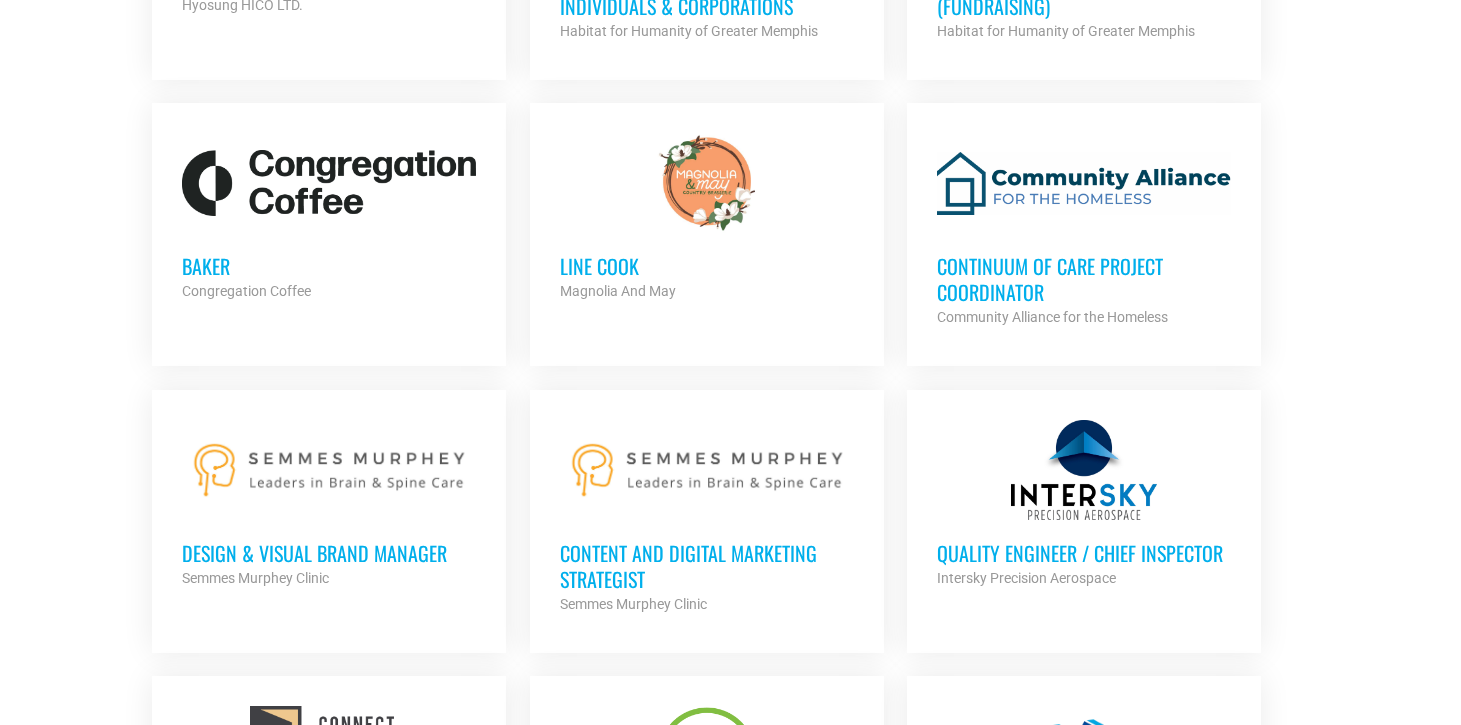 click on "Baker" at bounding box center (329, 266) 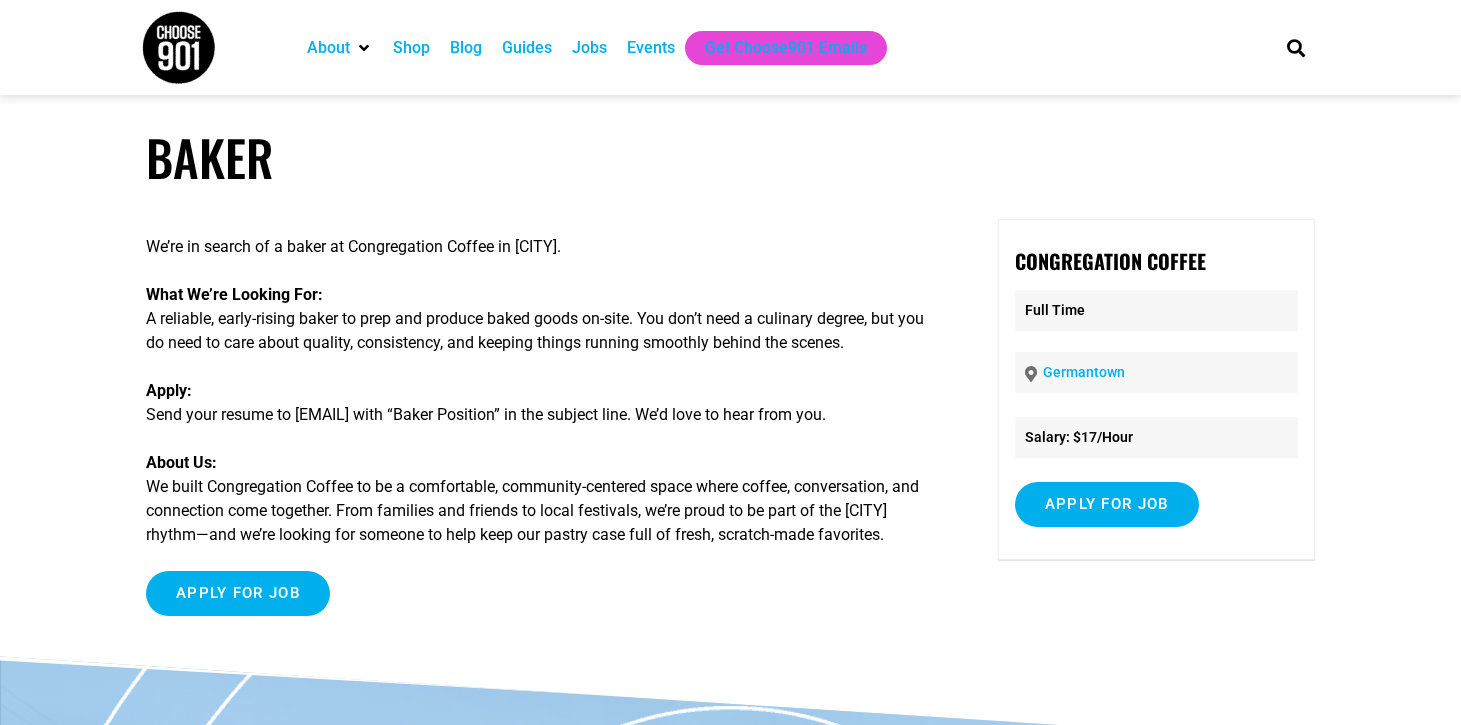 scroll, scrollTop: 0, scrollLeft: 0, axis: both 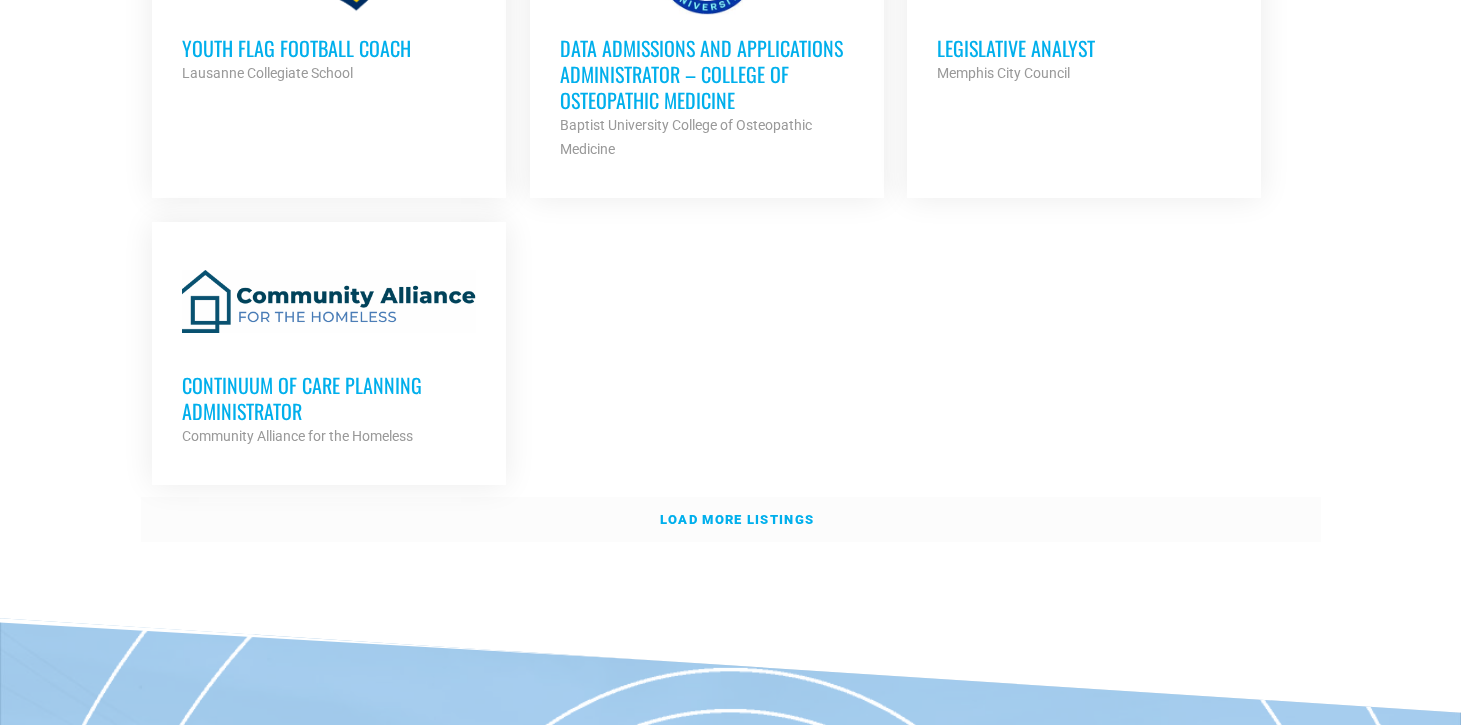 click on "Load more listings" at bounding box center (737, 519) 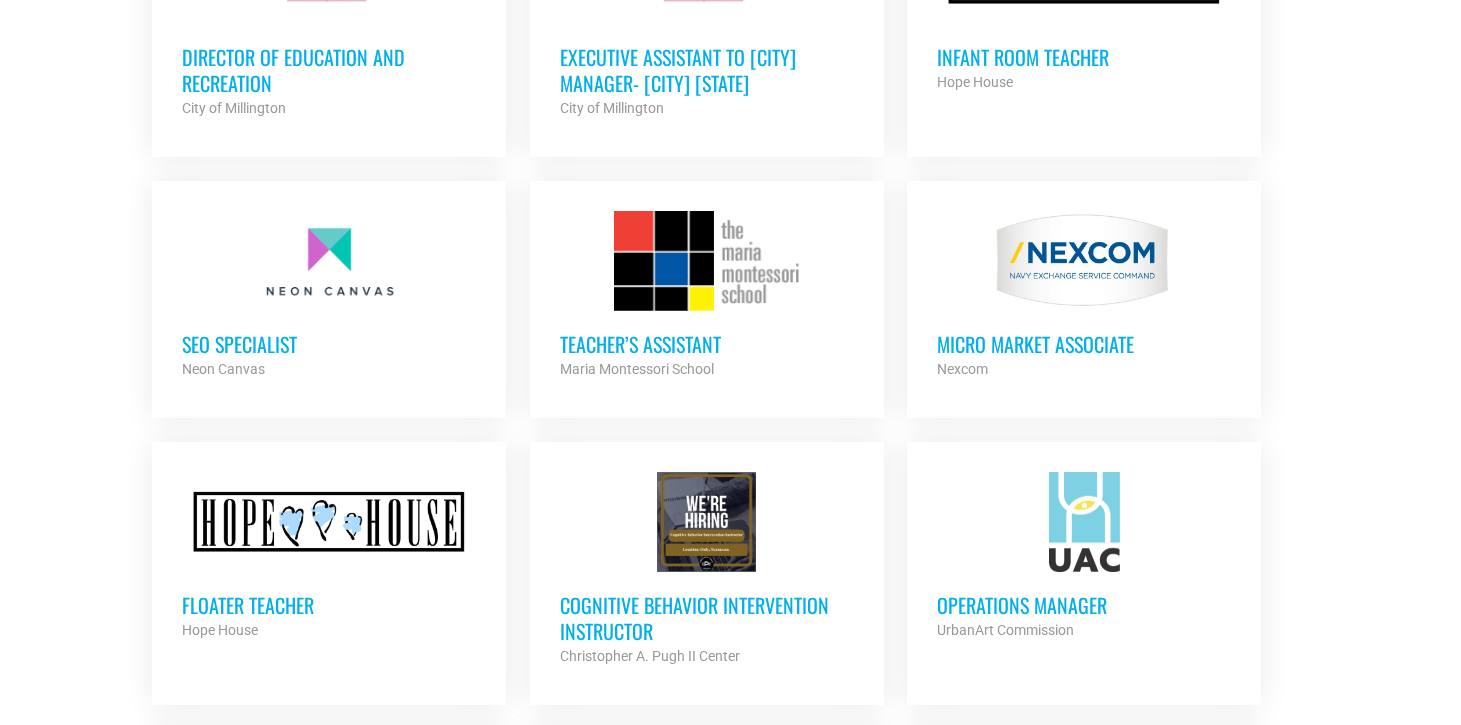 scroll, scrollTop: 5219, scrollLeft: 0, axis: vertical 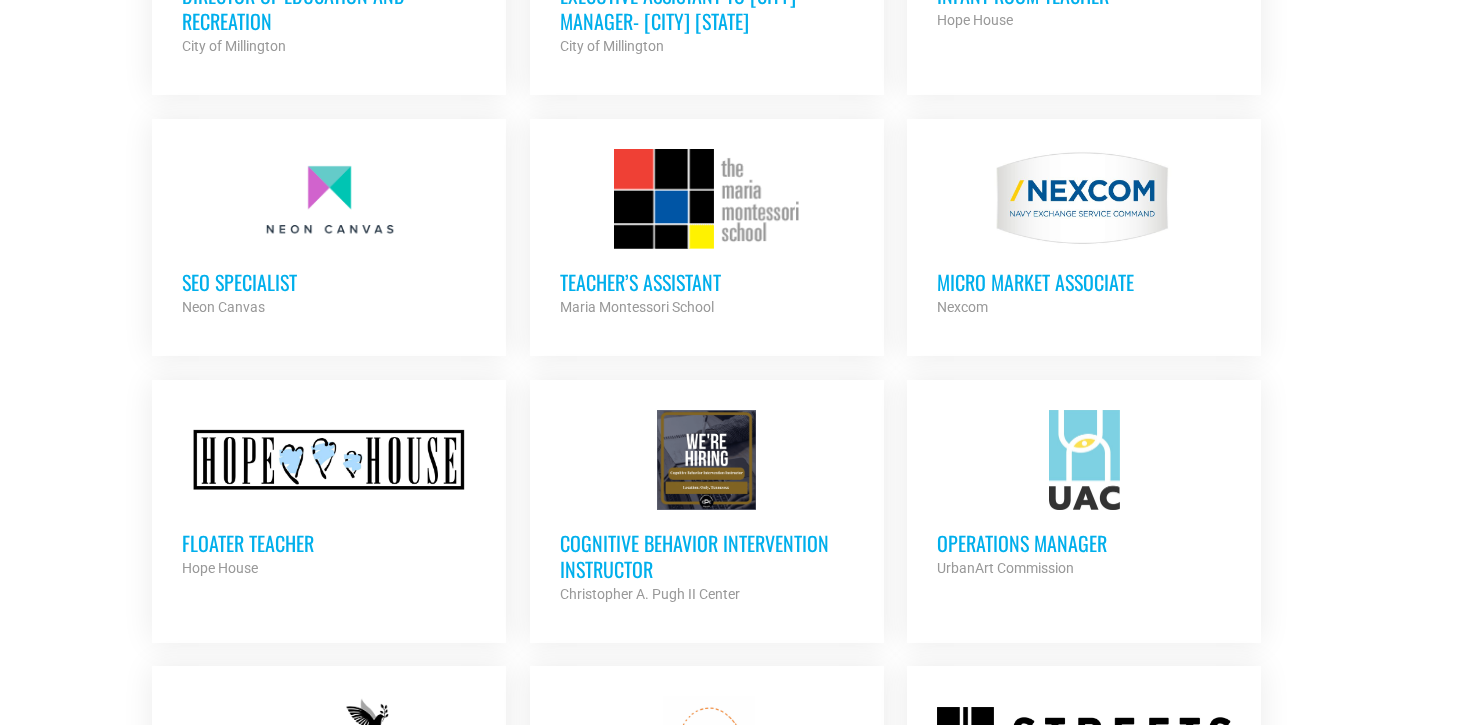 click on "Operations Manager" at bounding box center [1084, 543] 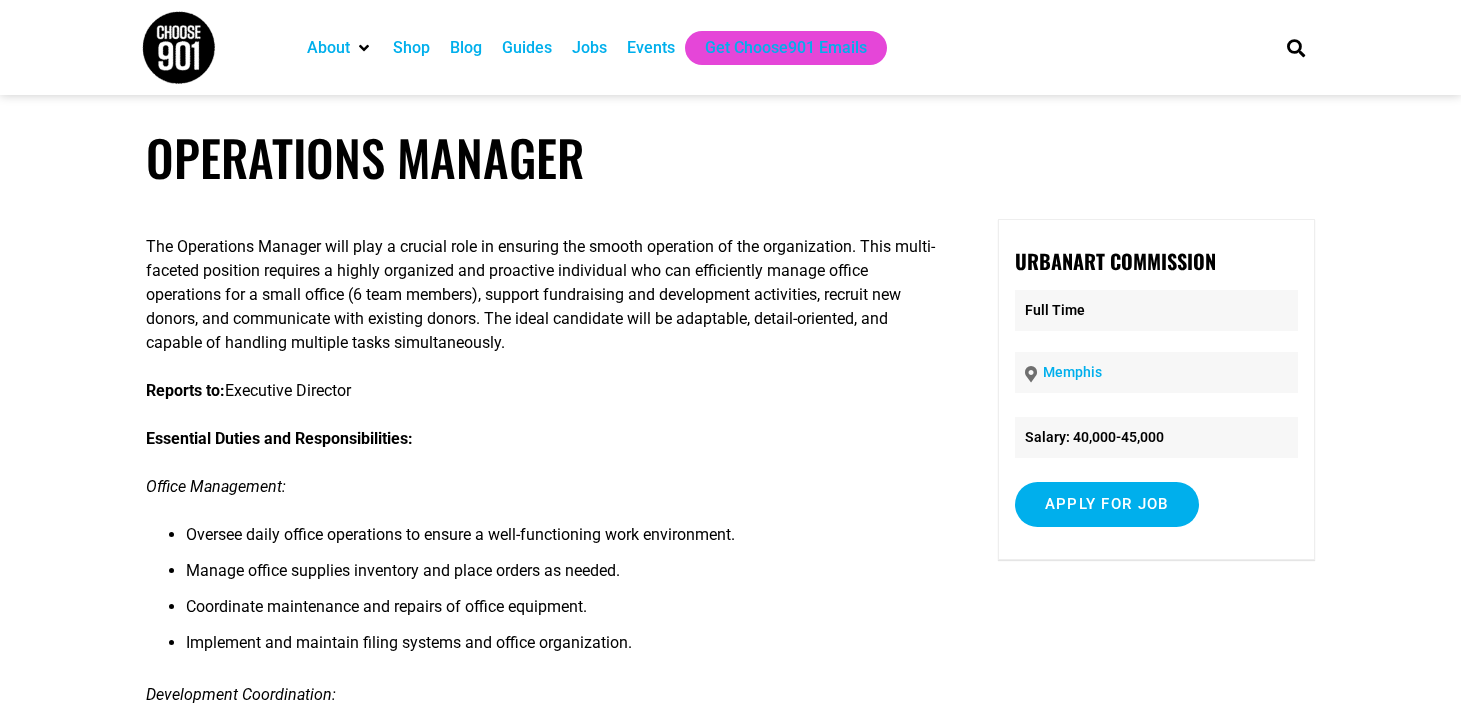 scroll, scrollTop: 0, scrollLeft: 0, axis: both 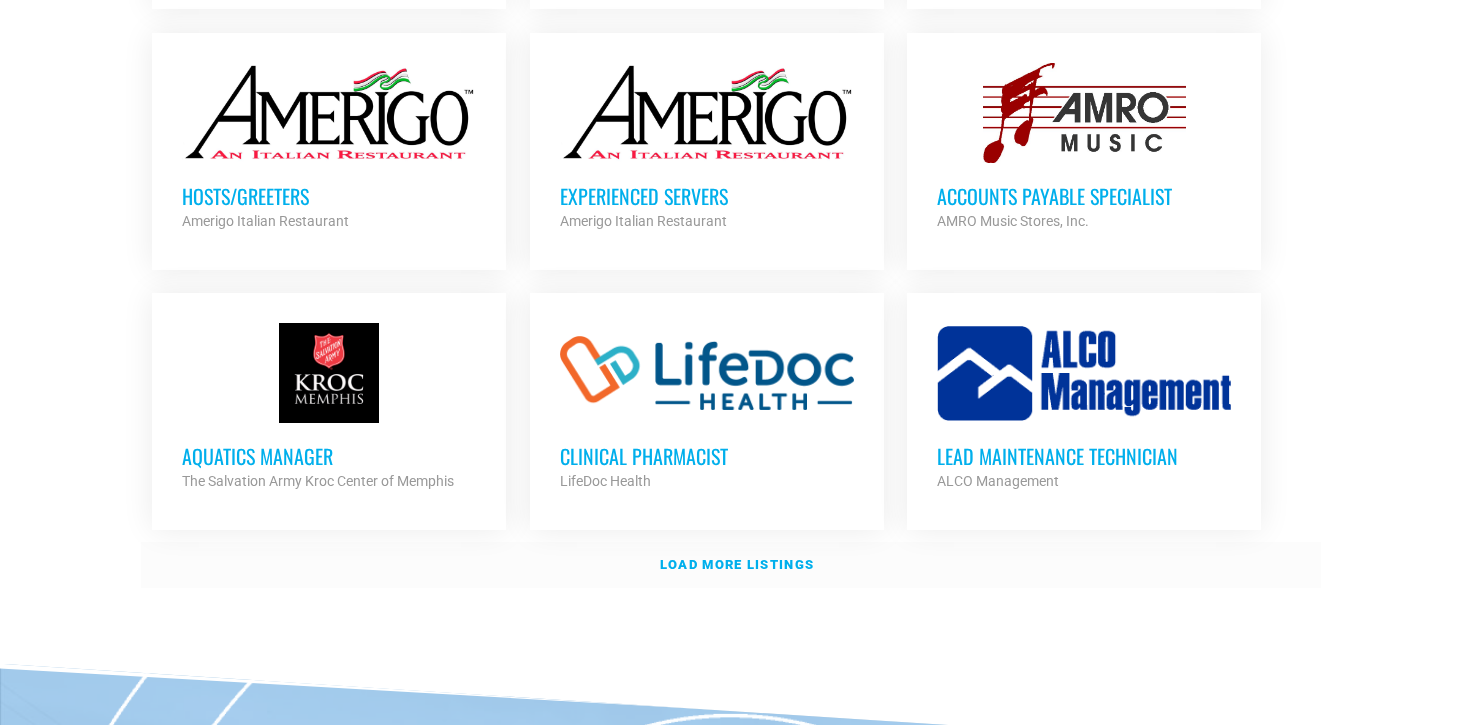 click on "Load more listings" at bounding box center [737, 564] 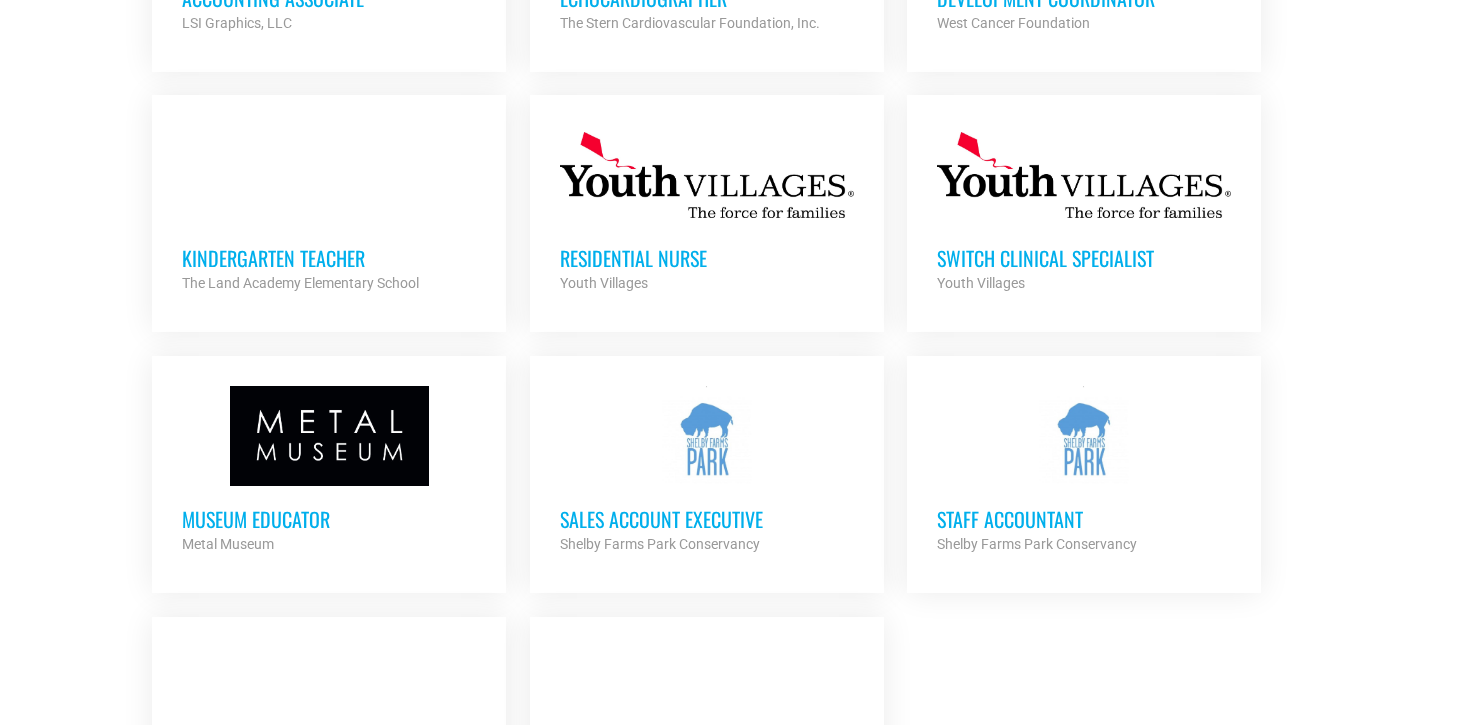 scroll, scrollTop: 7767, scrollLeft: 0, axis: vertical 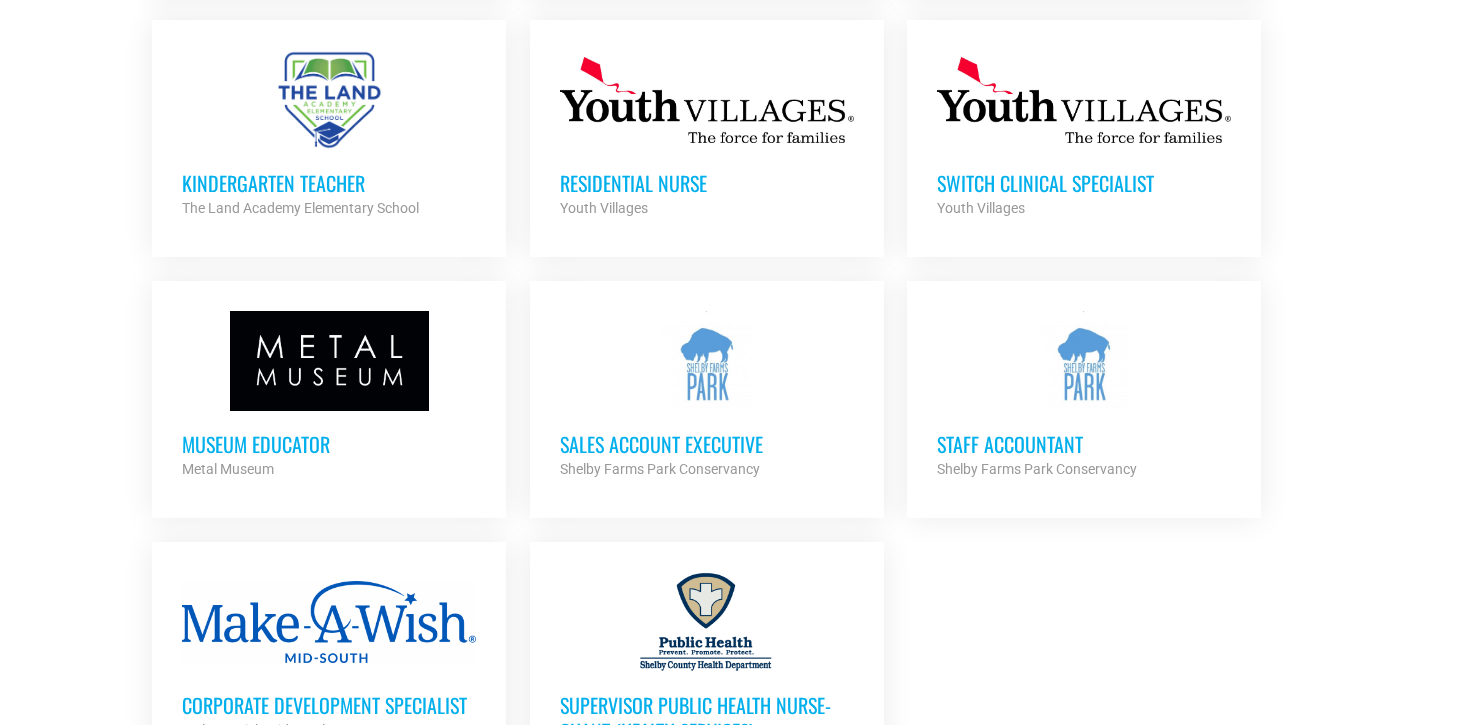 click on "Sales Account Executive" at bounding box center (707, 444) 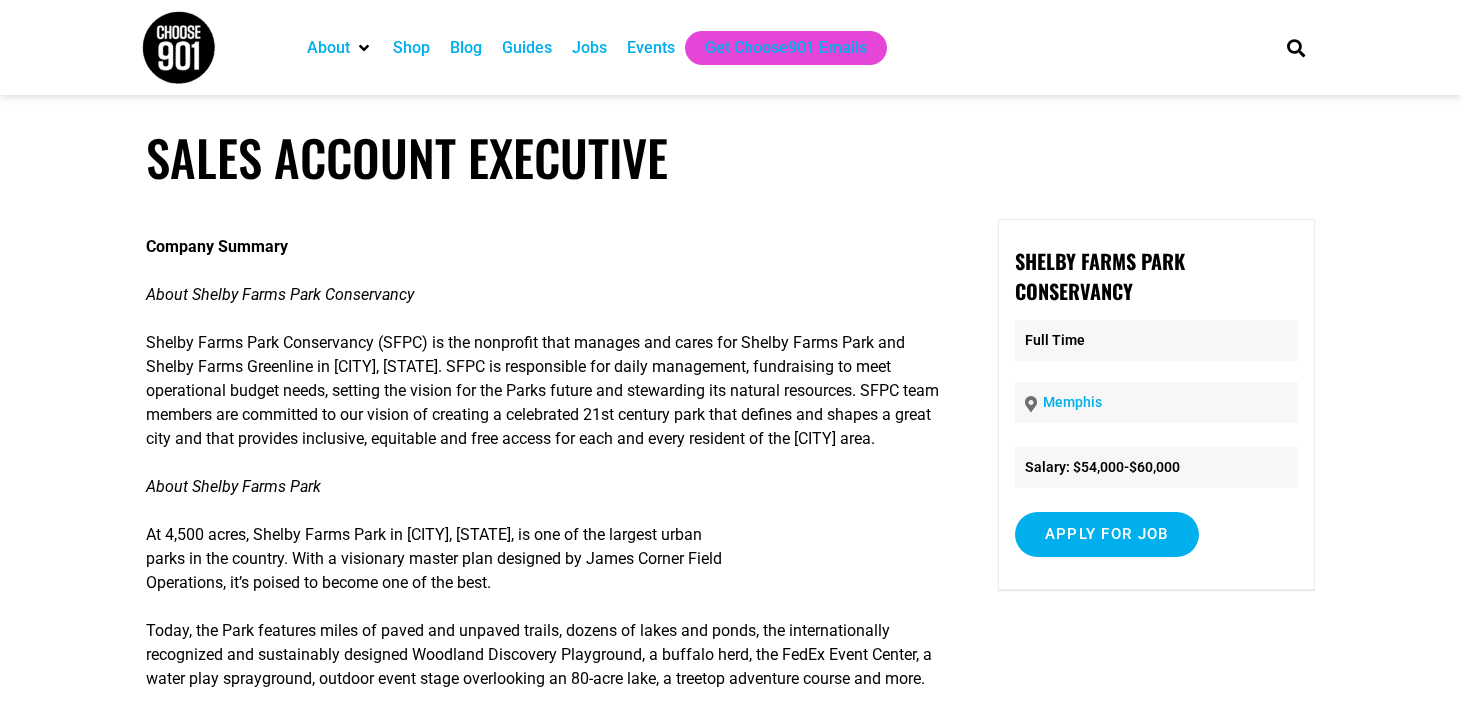 scroll, scrollTop: 0, scrollLeft: 0, axis: both 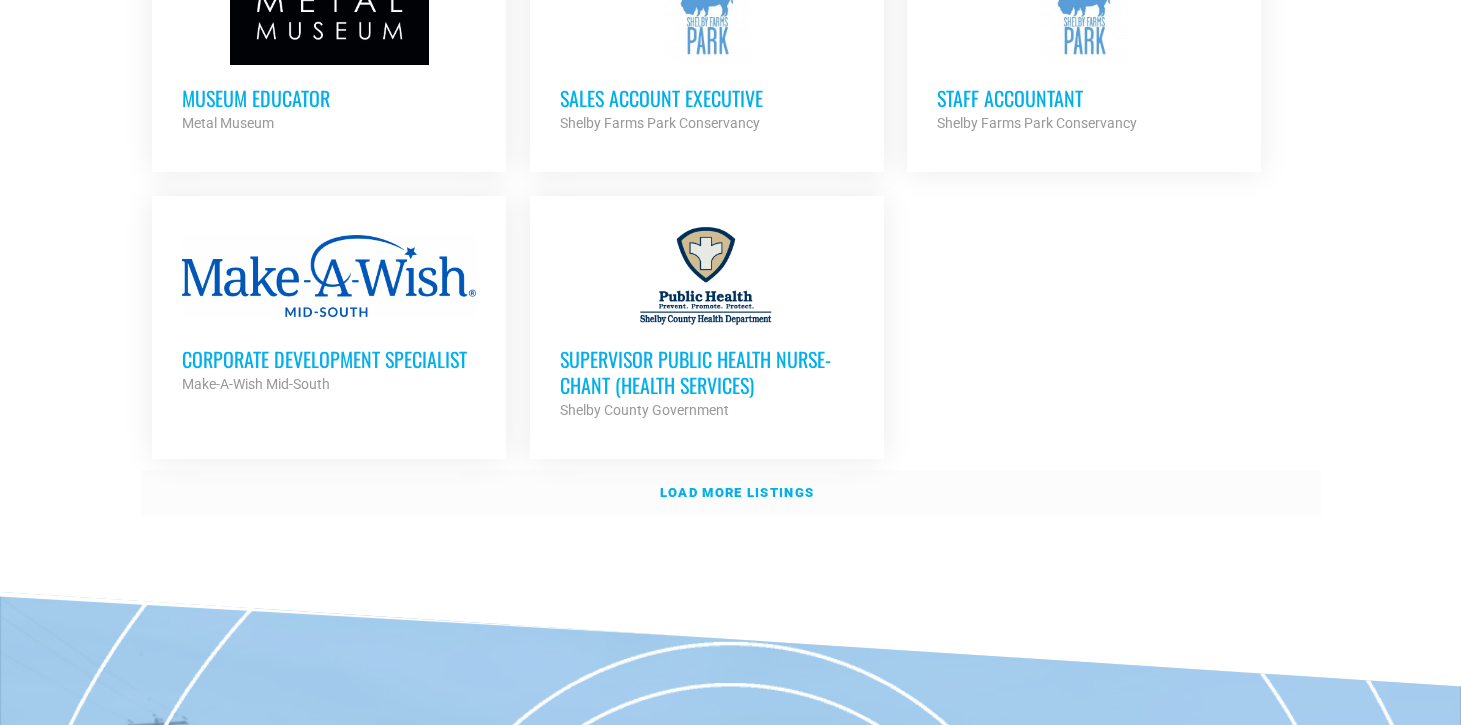 click on "Load more listings" at bounding box center [737, 492] 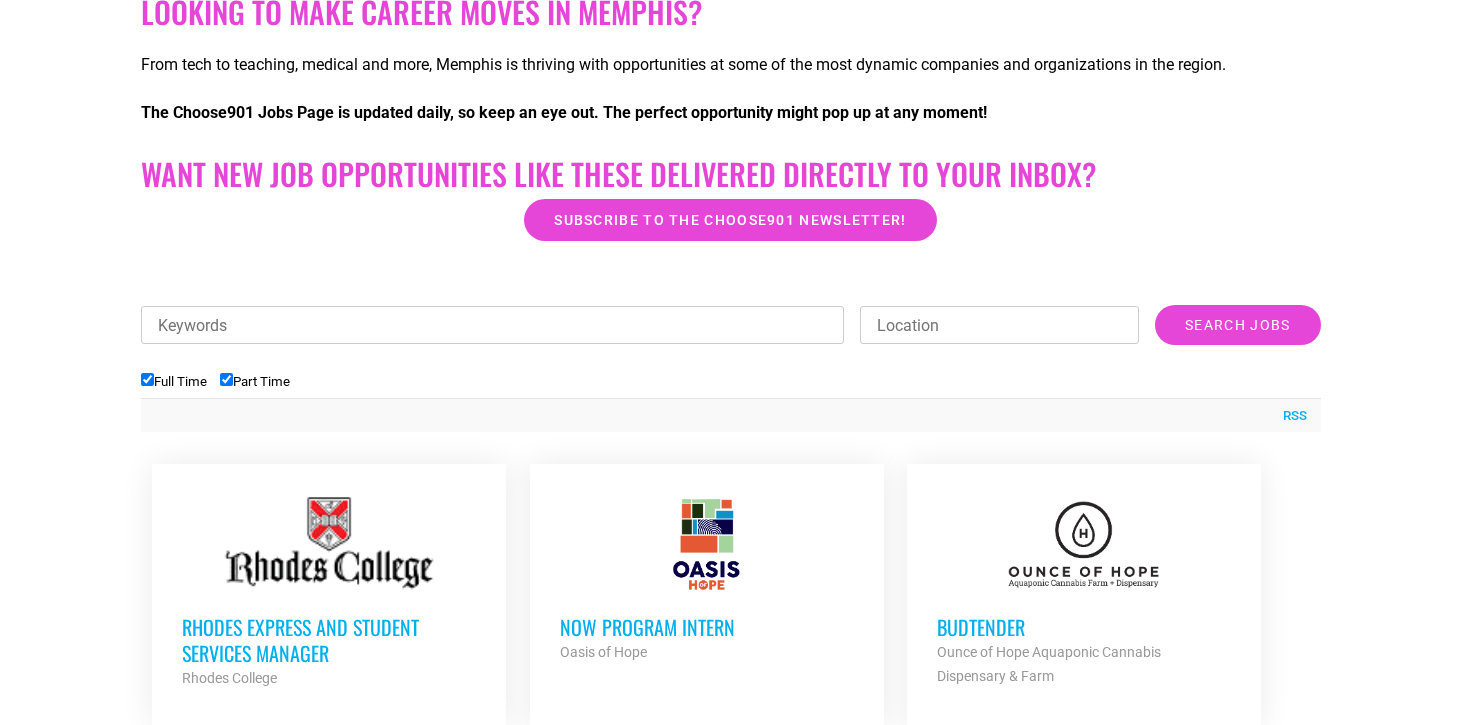 scroll, scrollTop: 421, scrollLeft: 0, axis: vertical 